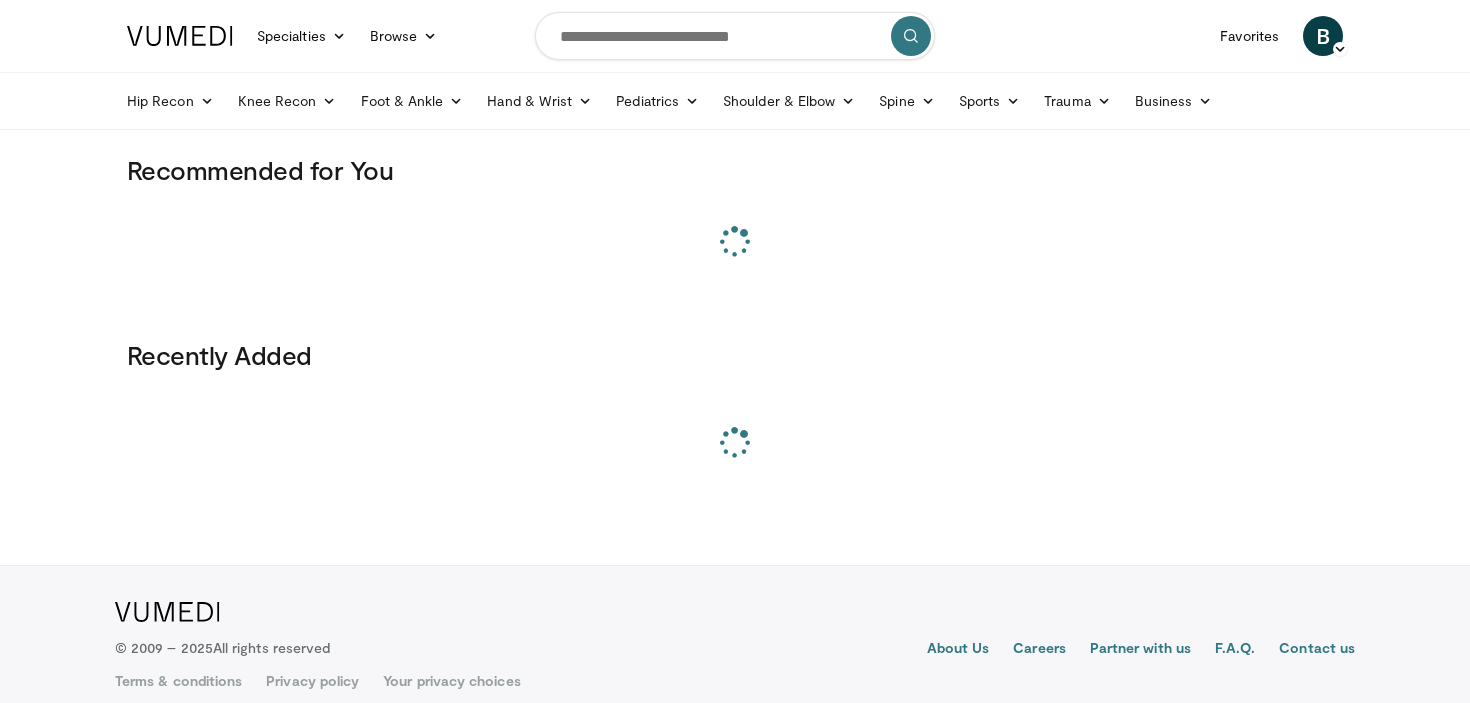 scroll, scrollTop: 0, scrollLeft: 0, axis: both 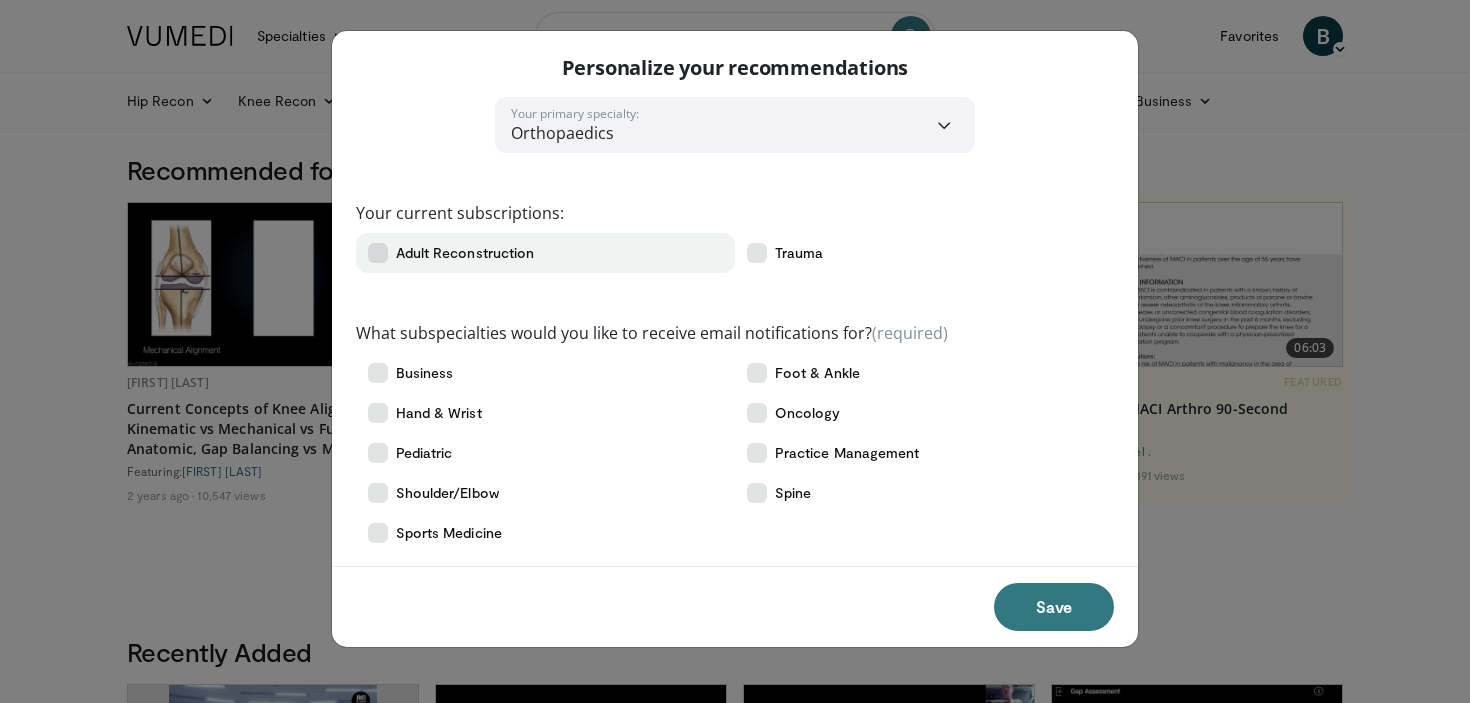 click on "Adult Reconstruction" at bounding box center (545, 253) 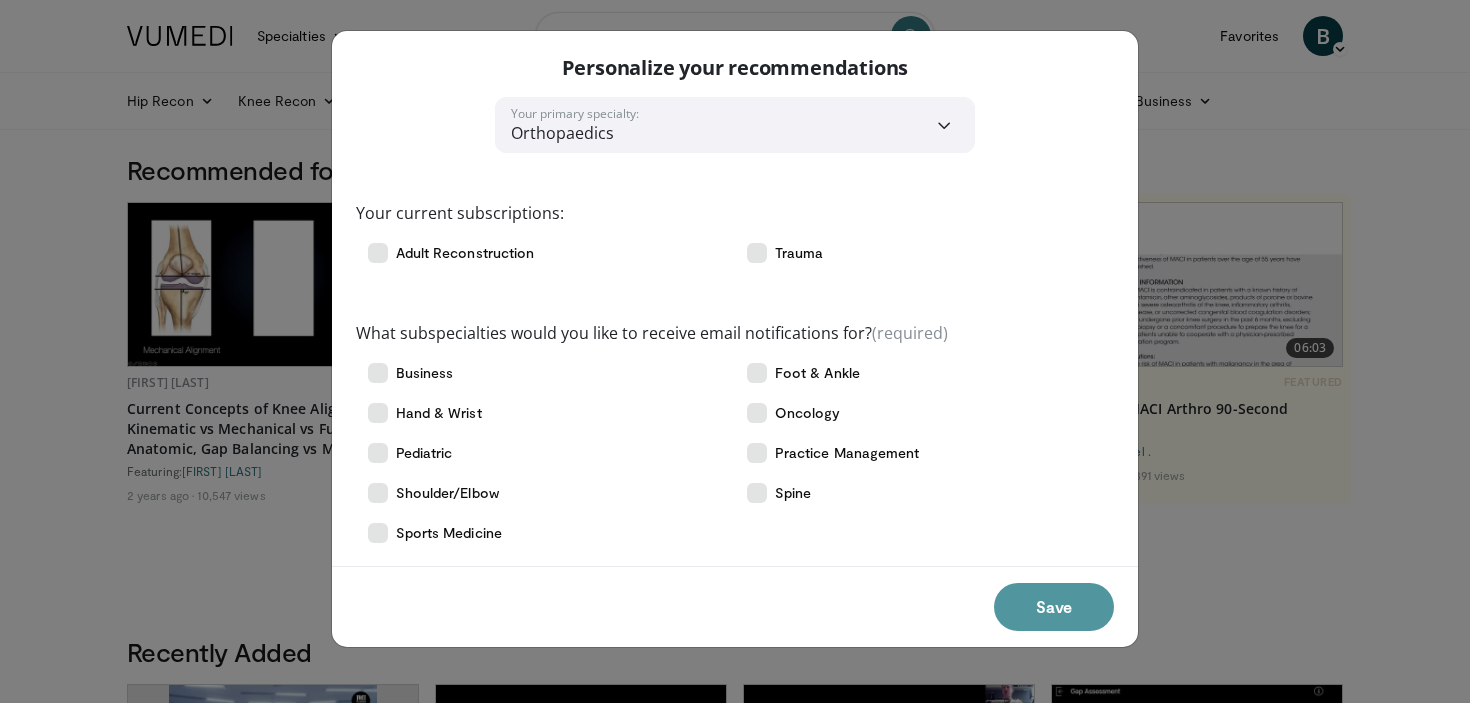 click on "Save" at bounding box center [1054, 607] 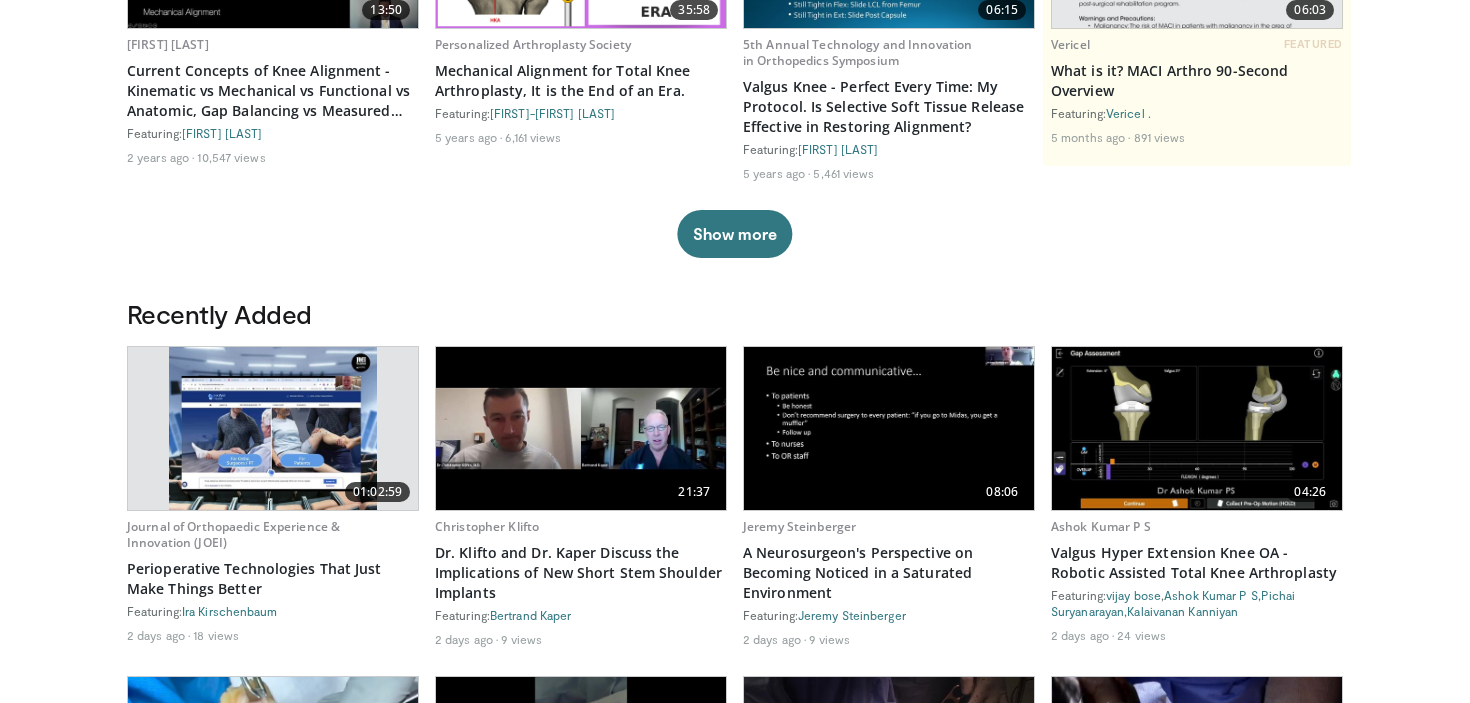 scroll, scrollTop: 0, scrollLeft: 0, axis: both 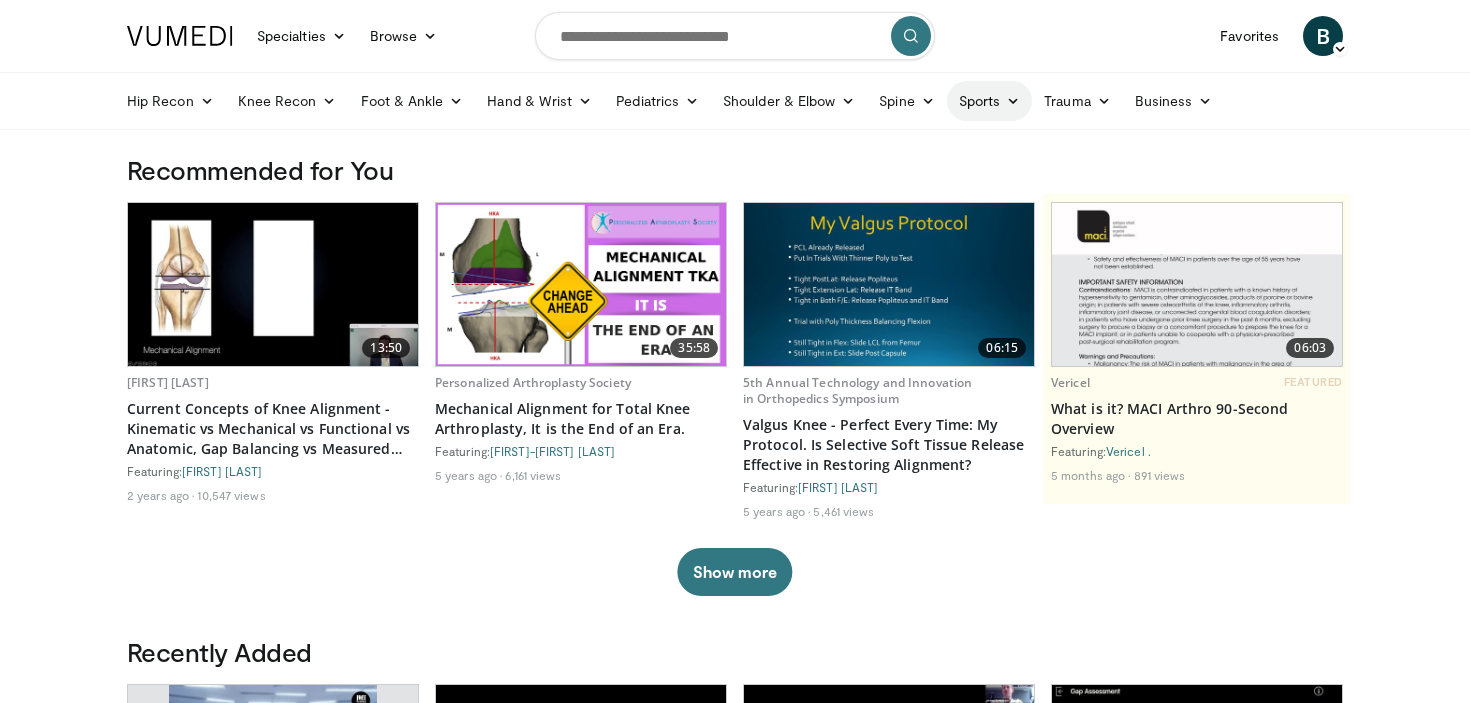 click on "Sports" at bounding box center [990, 101] 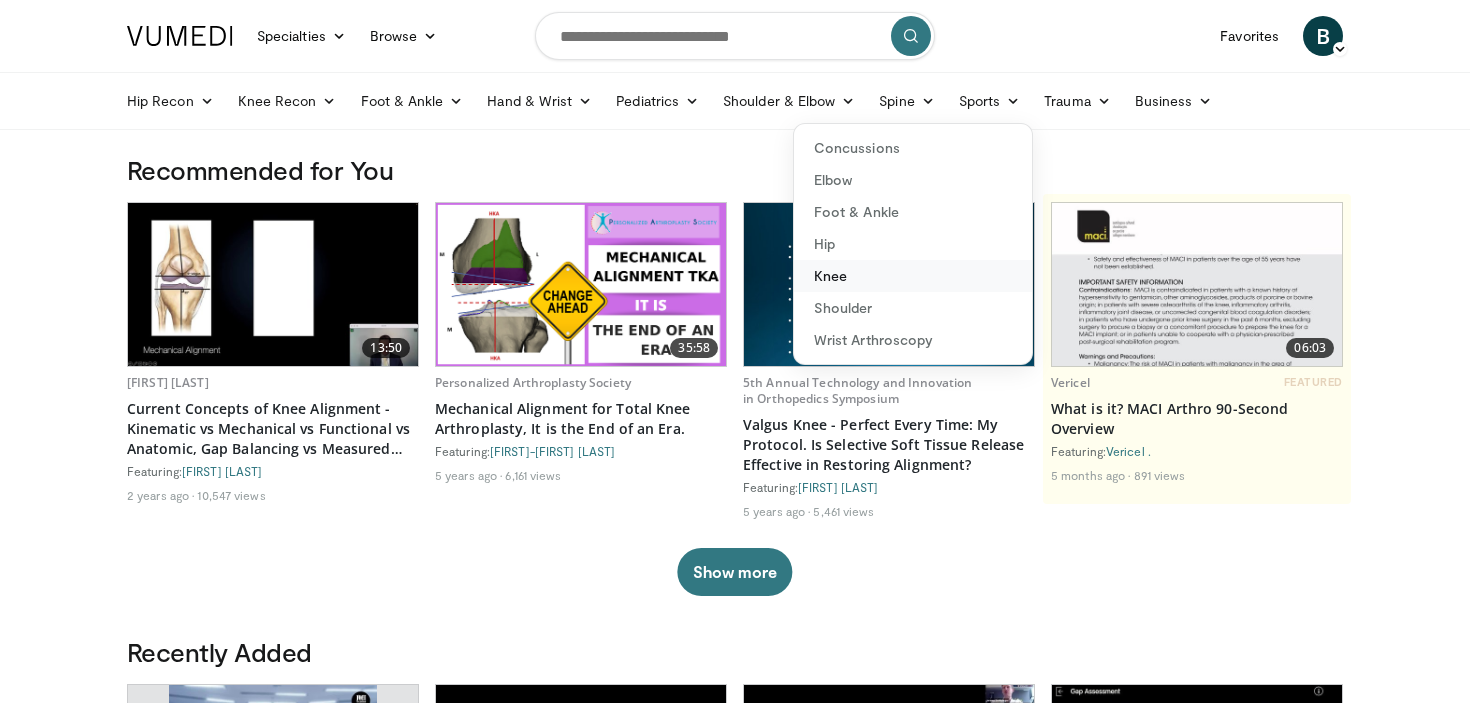 click on "Knee" at bounding box center (913, 276) 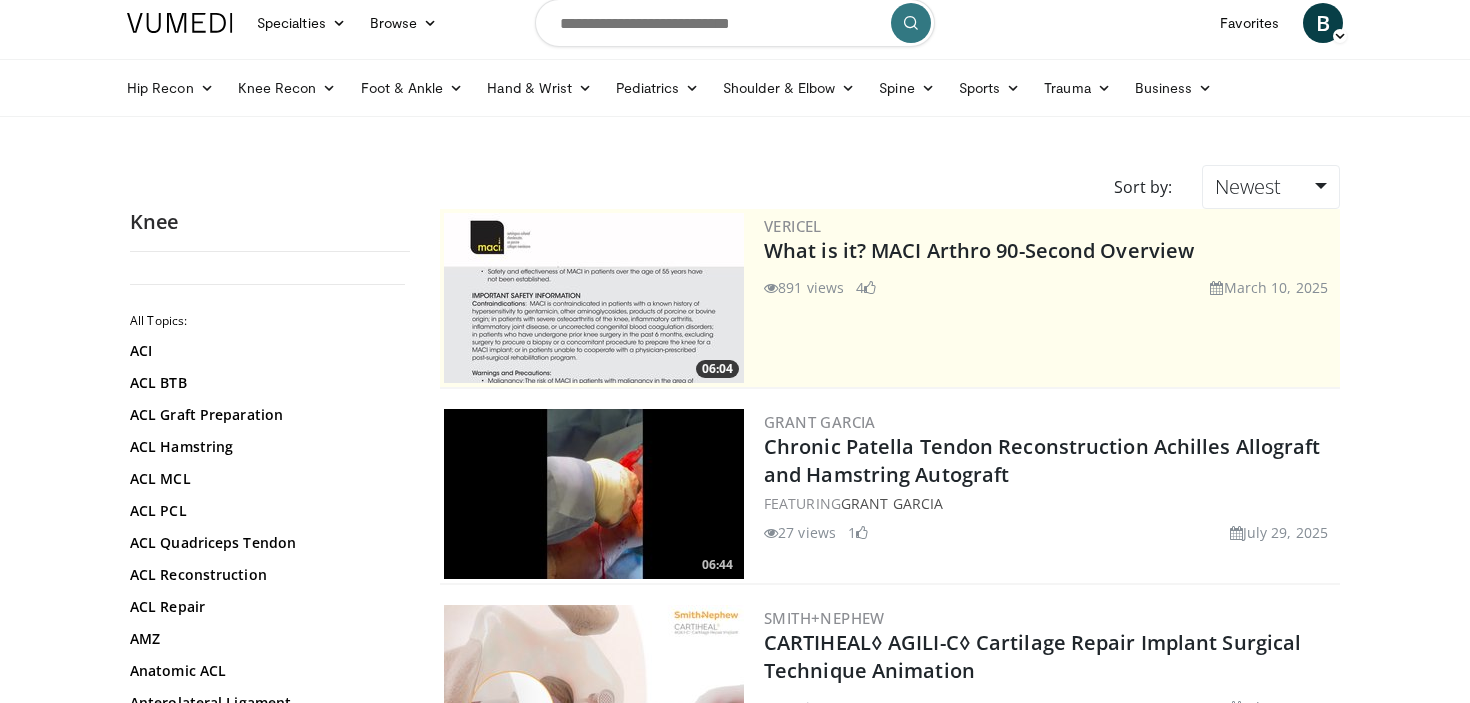 scroll, scrollTop: 0, scrollLeft: 0, axis: both 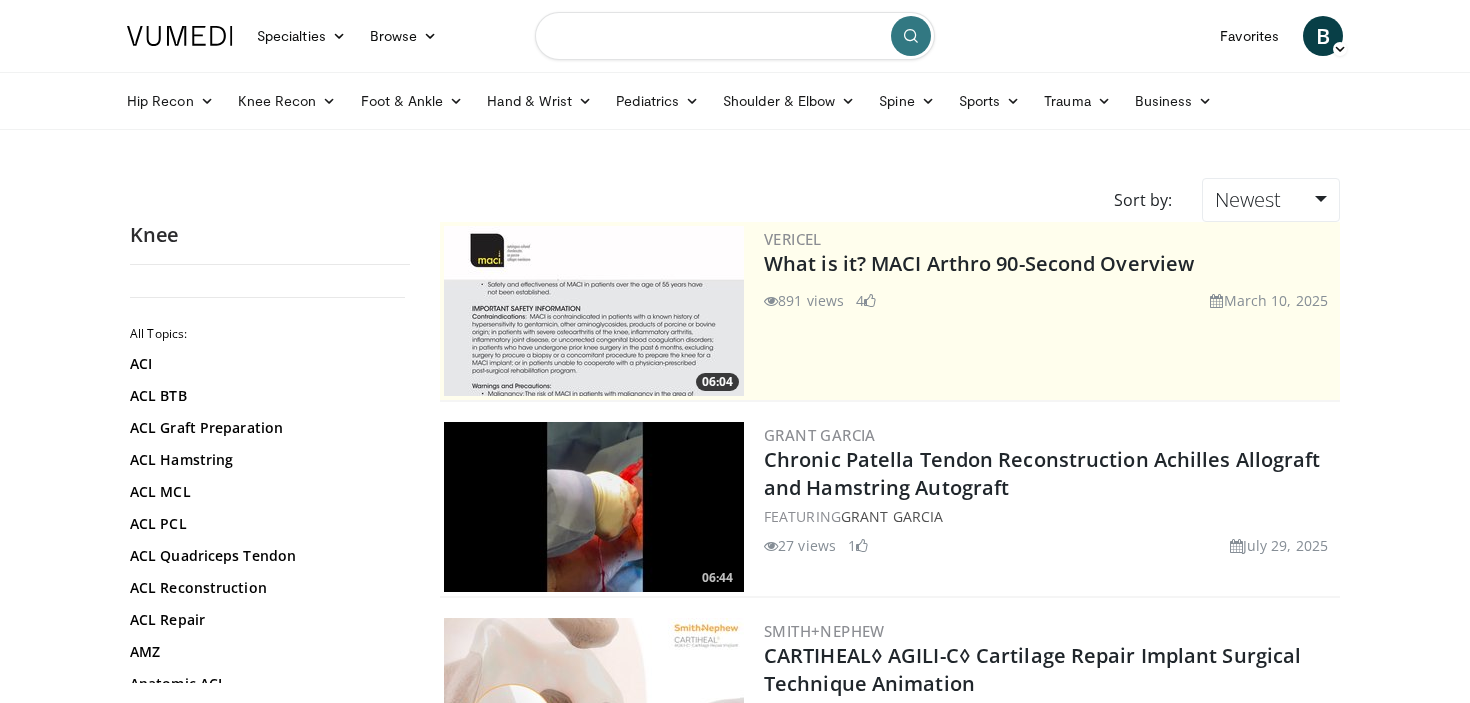 click at bounding box center [735, 36] 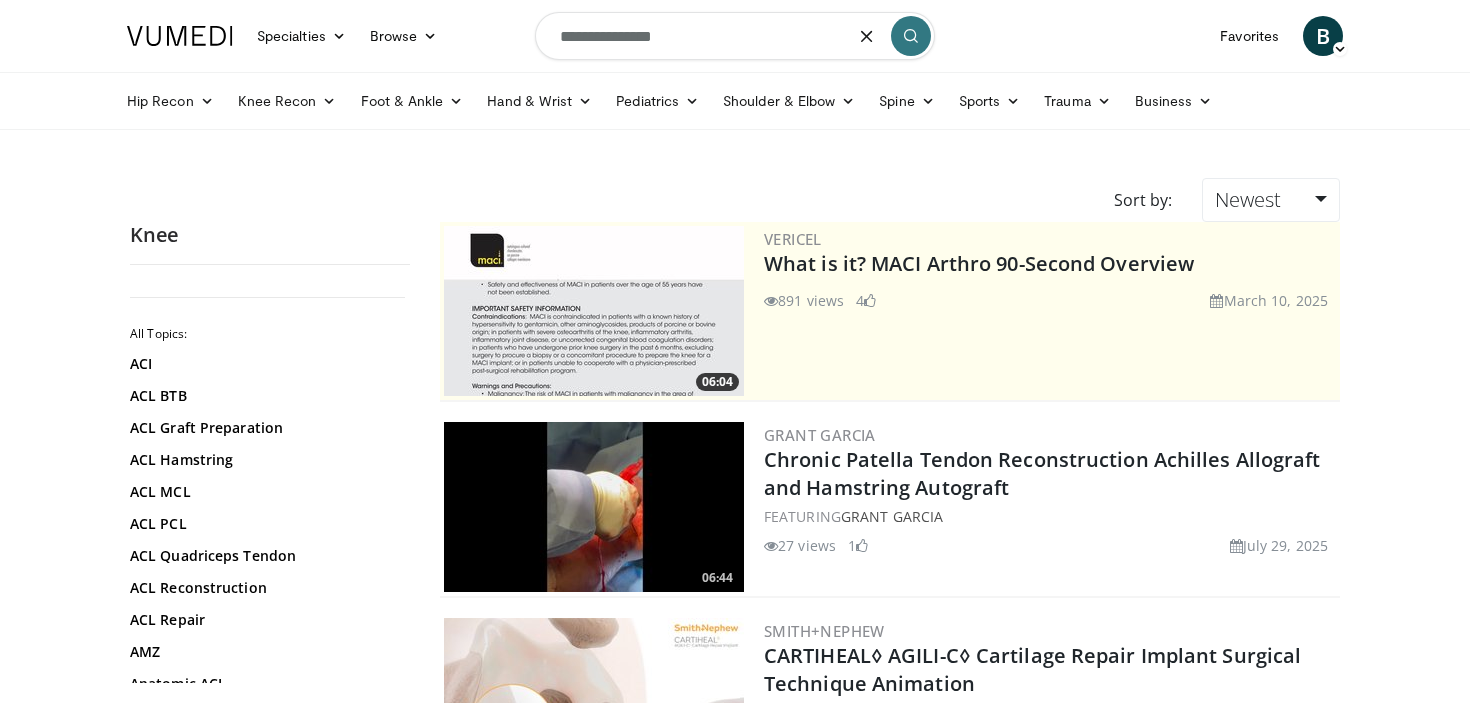 type on "**********" 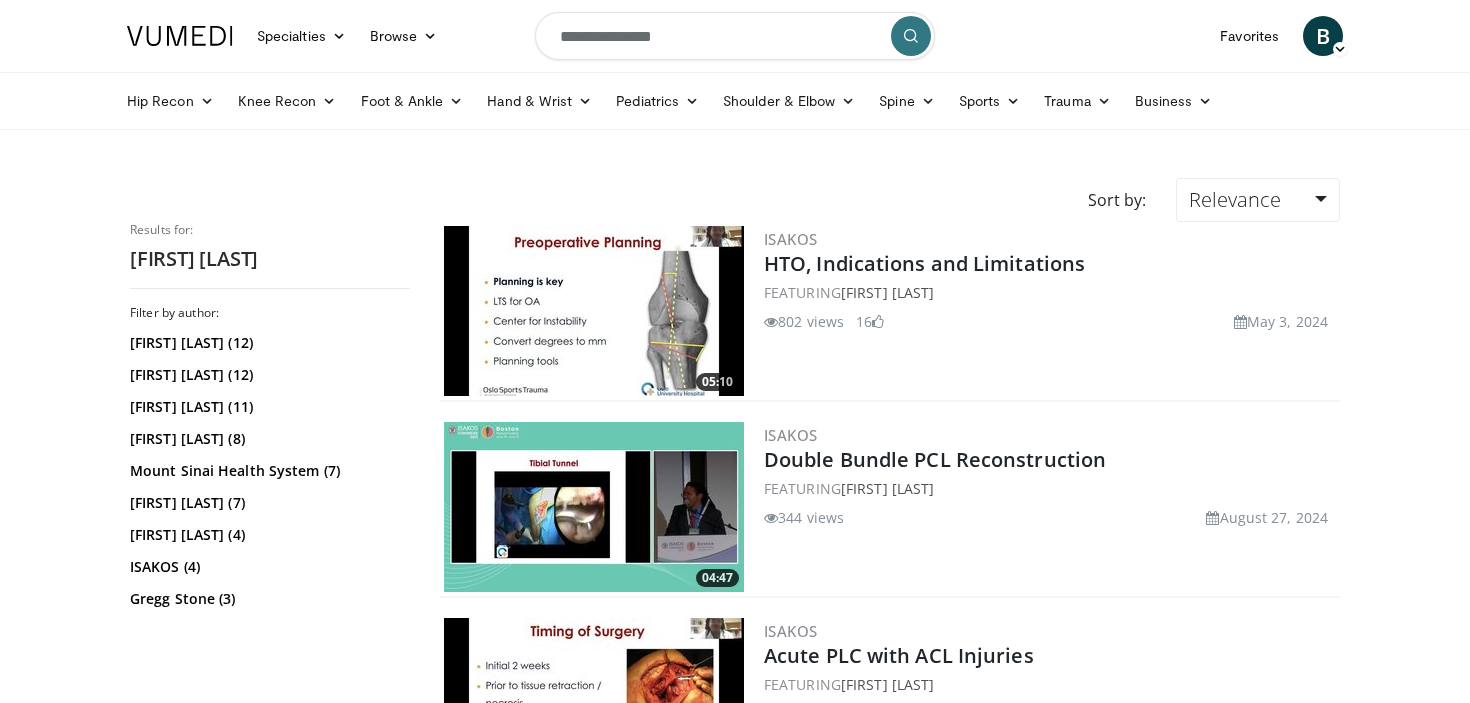 scroll, scrollTop: 0, scrollLeft: 0, axis: both 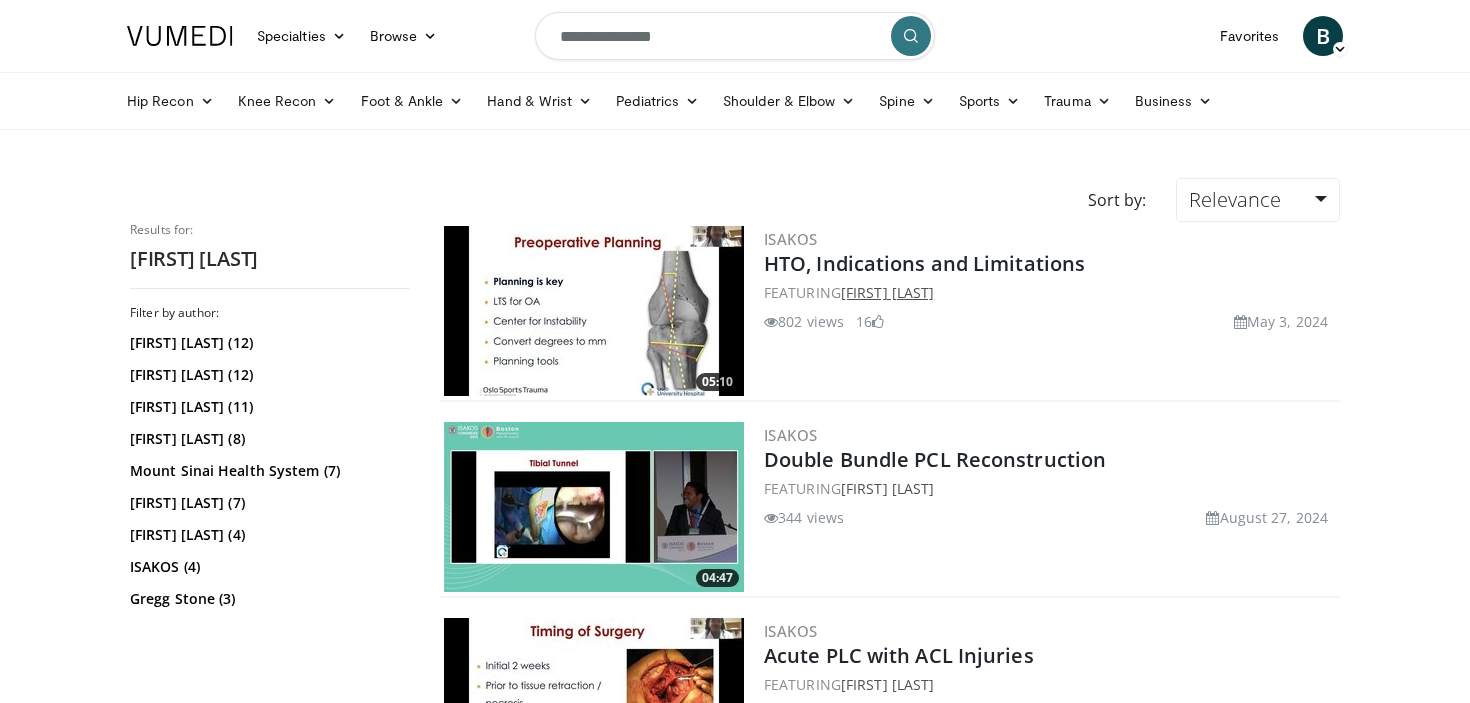 click on "[FIRST] [LAST]" at bounding box center (887, 292) 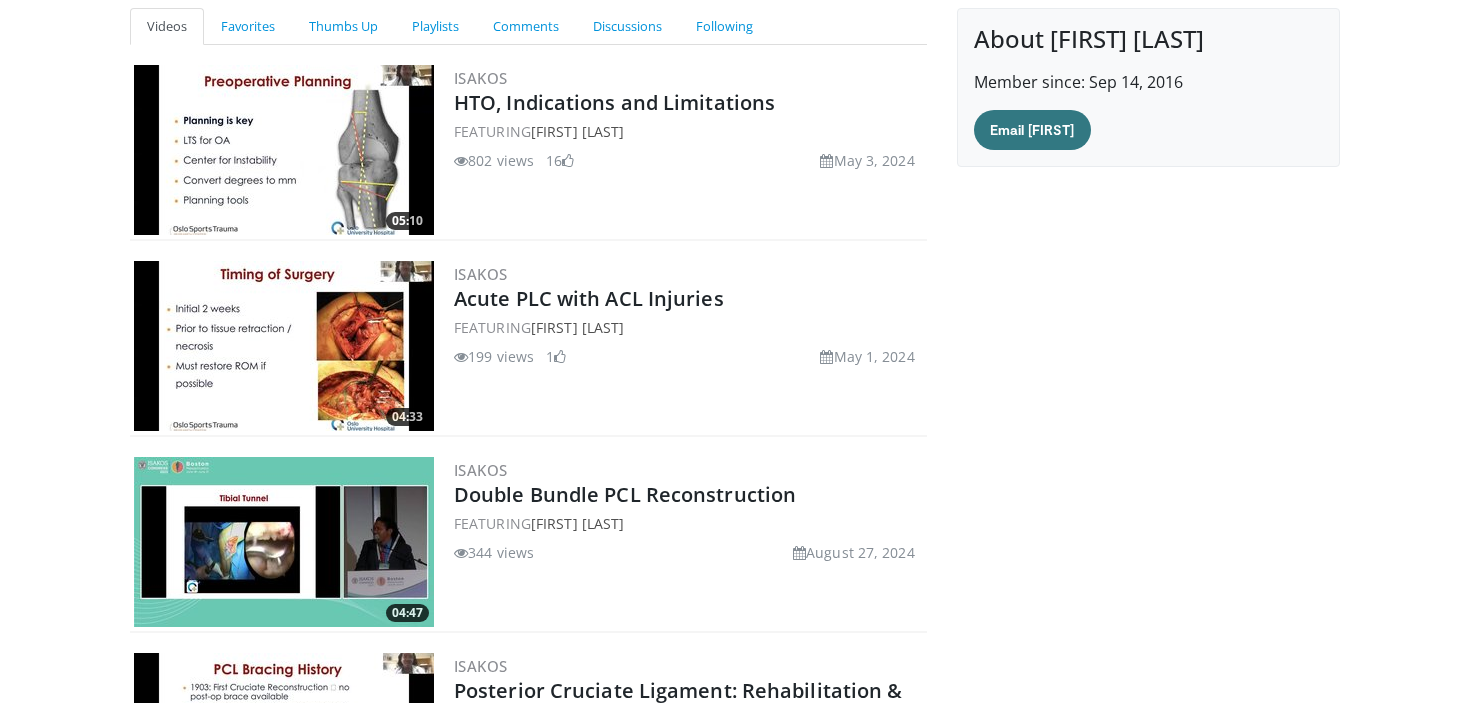 scroll, scrollTop: 0, scrollLeft: 0, axis: both 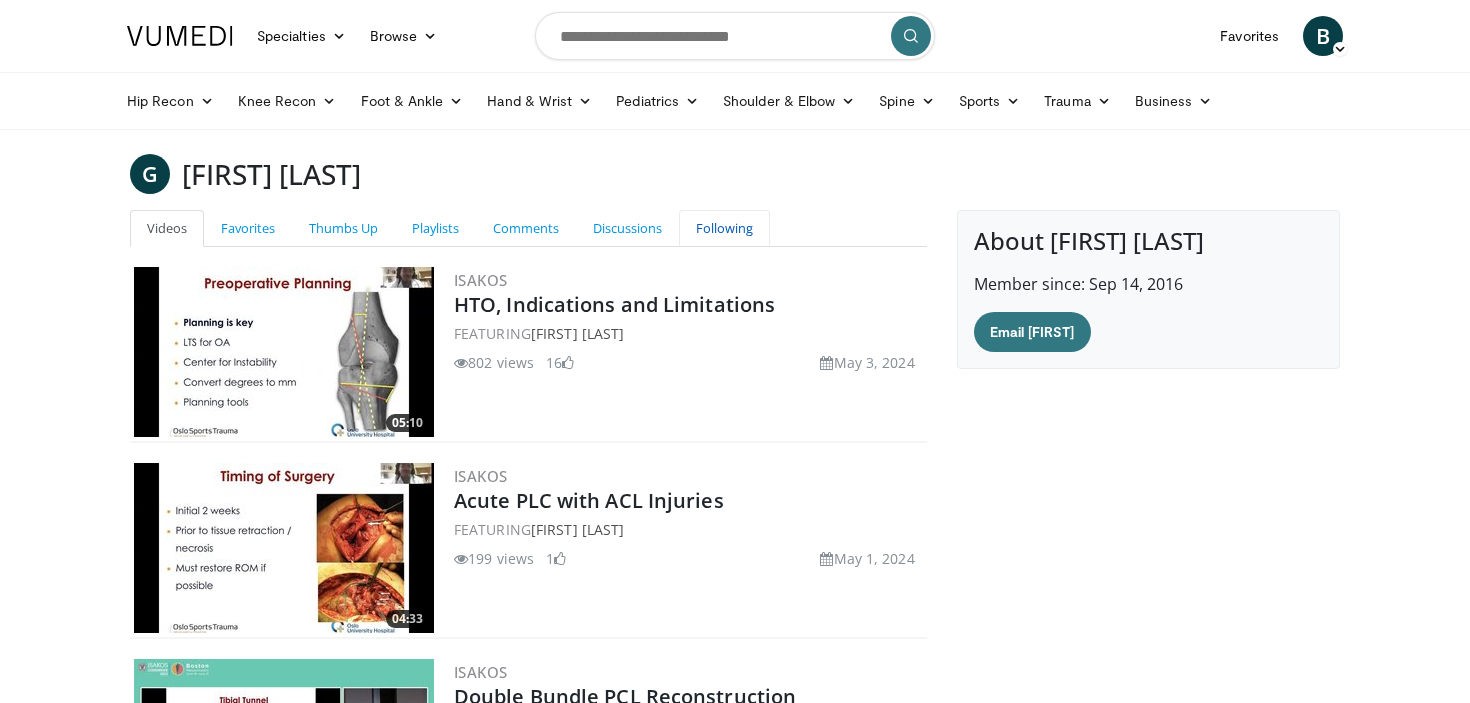 click on "Following" at bounding box center [724, 228] 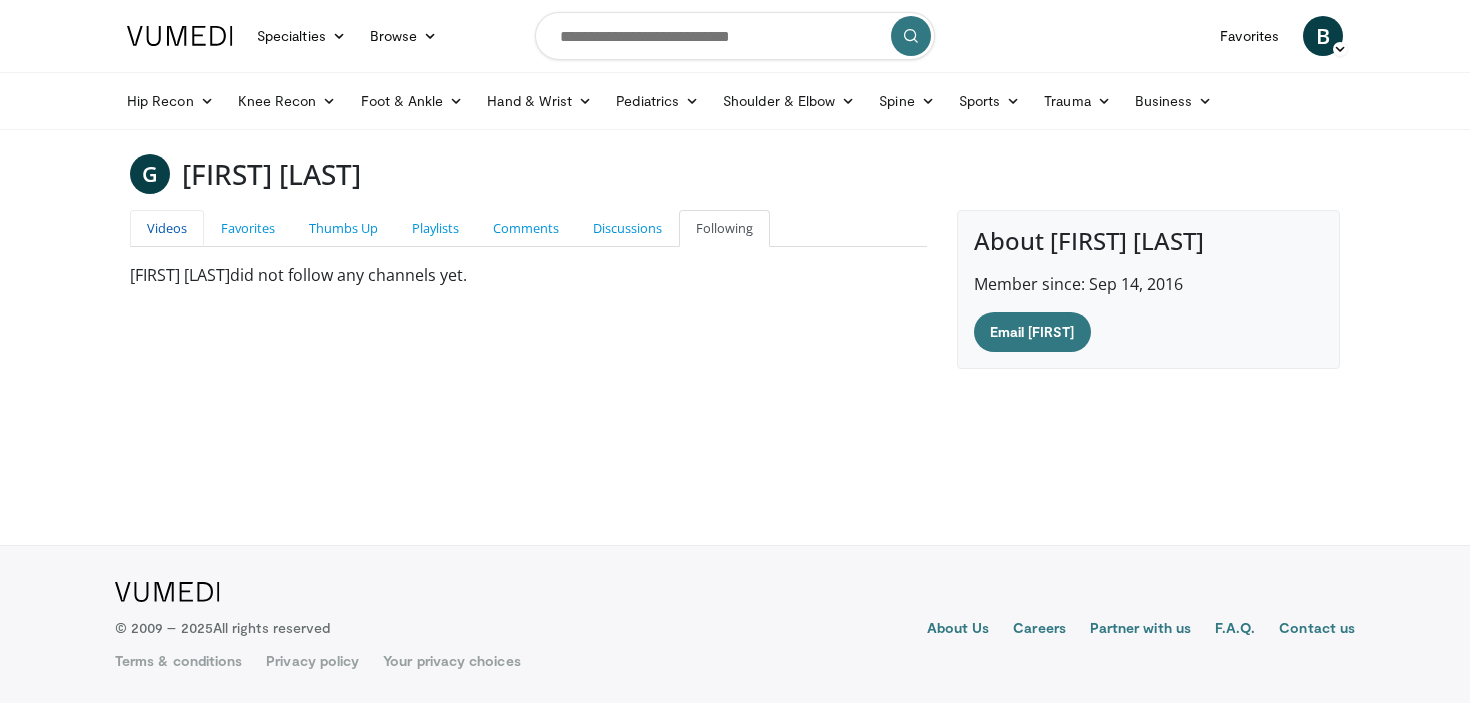 click on "Videos" at bounding box center [167, 228] 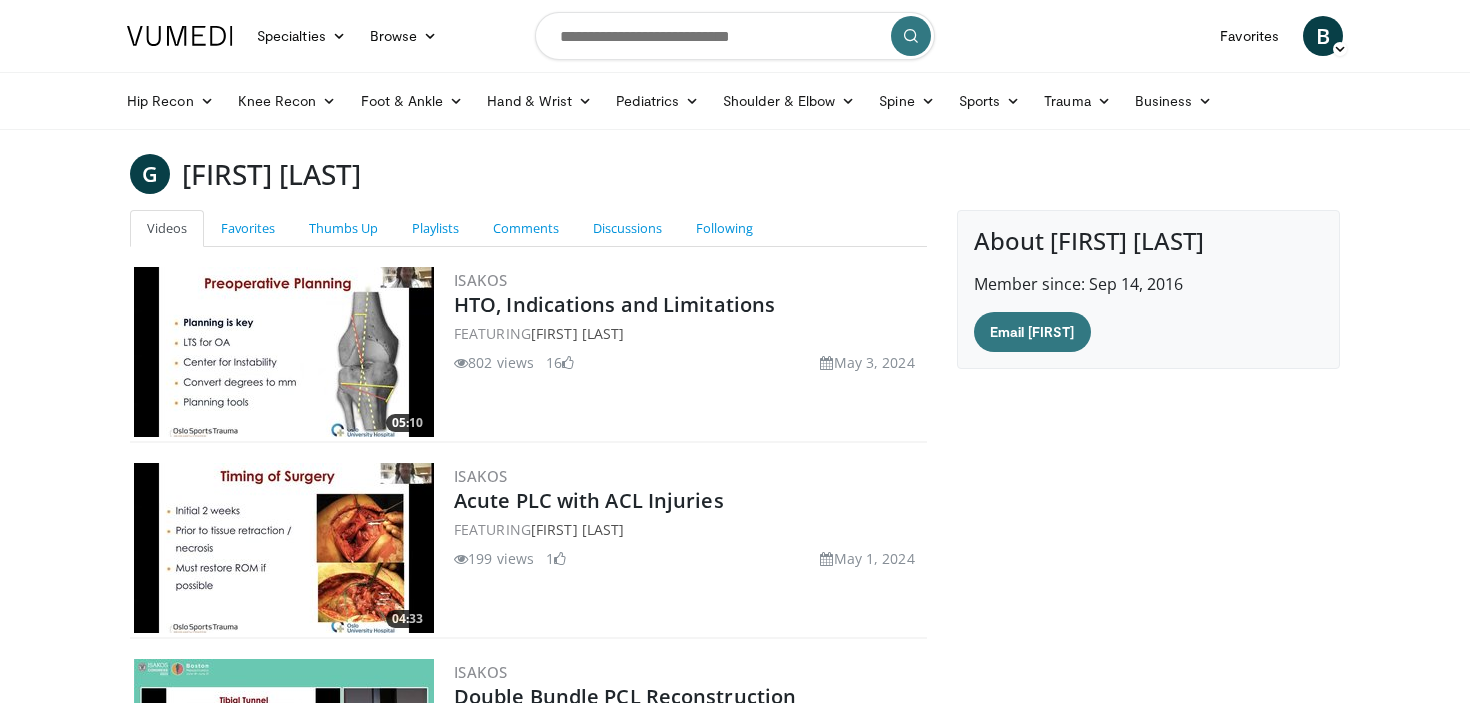 click on "G" at bounding box center (150, 174) 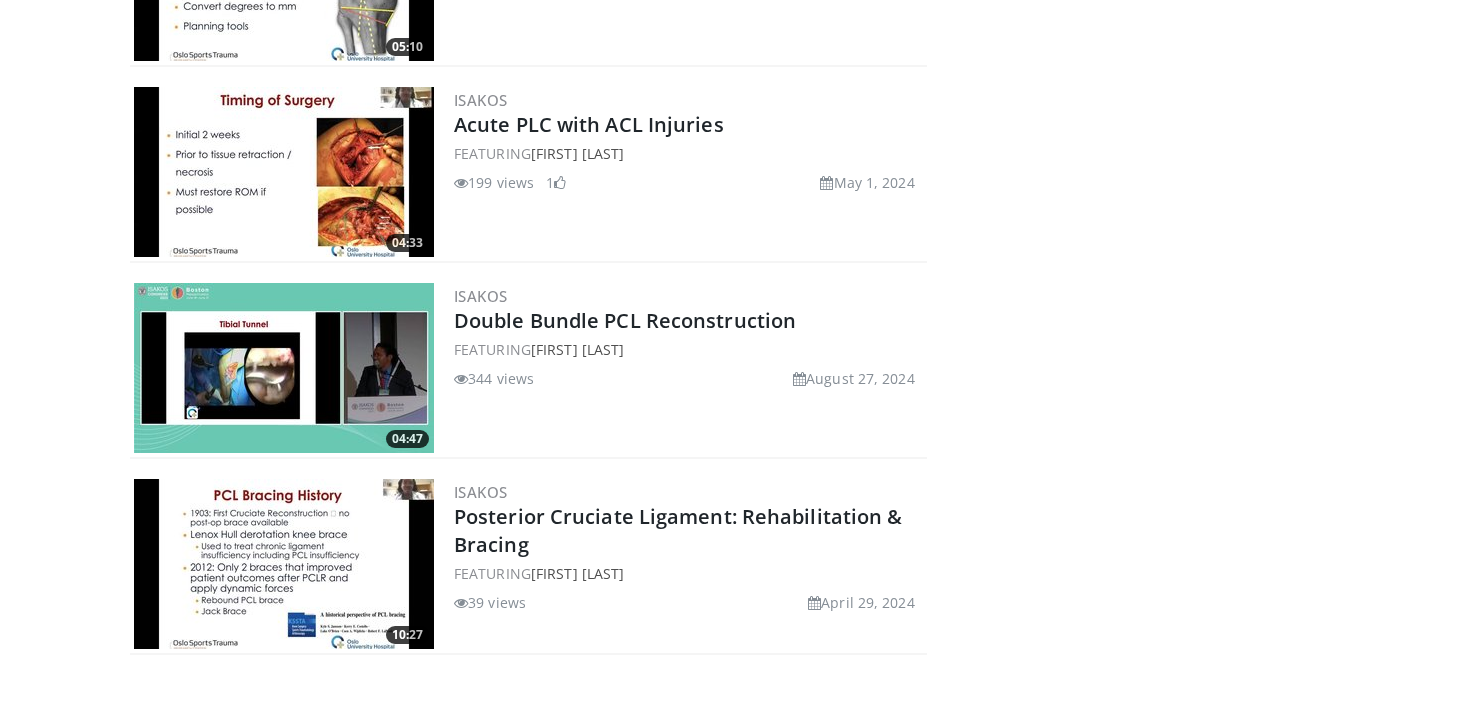 scroll, scrollTop: 0, scrollLeft: 0, axis: both 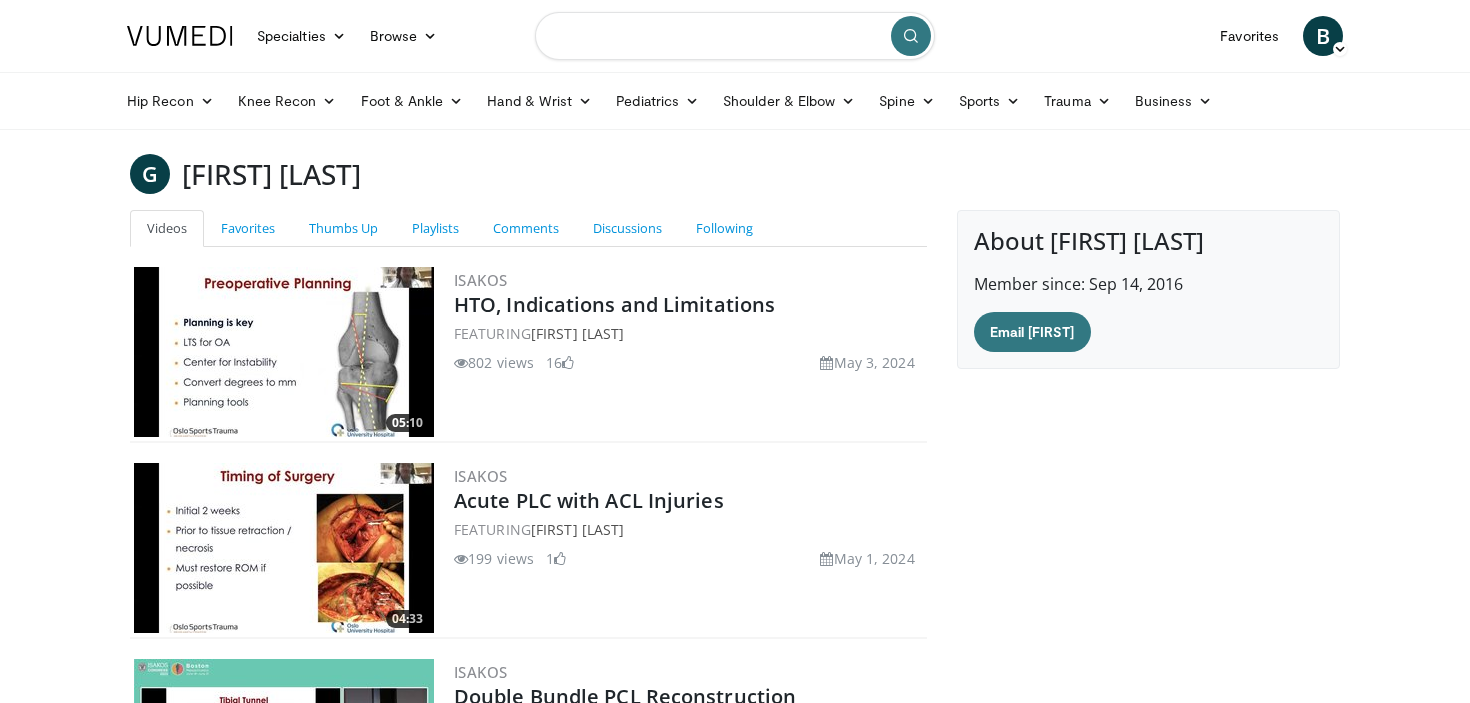 click at bounding box center [735, 36] 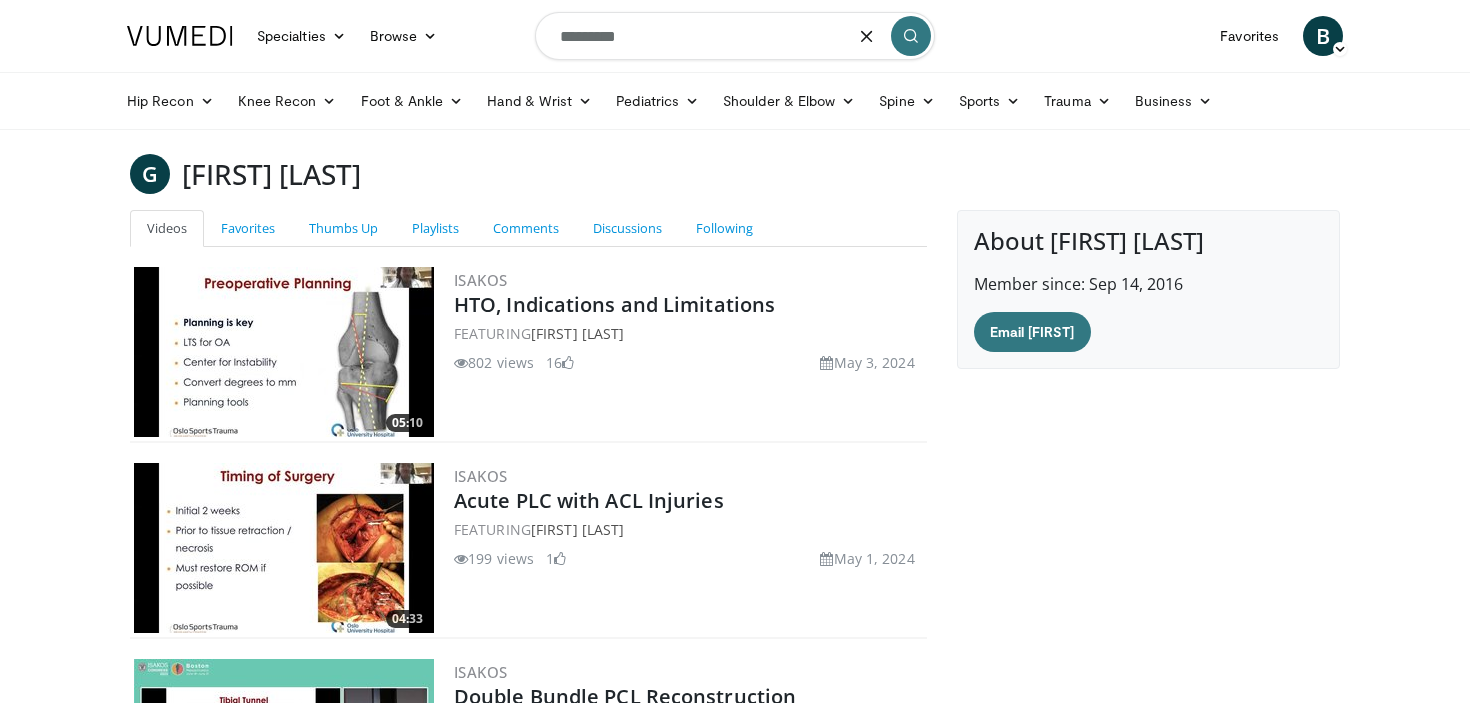 type on "*********" 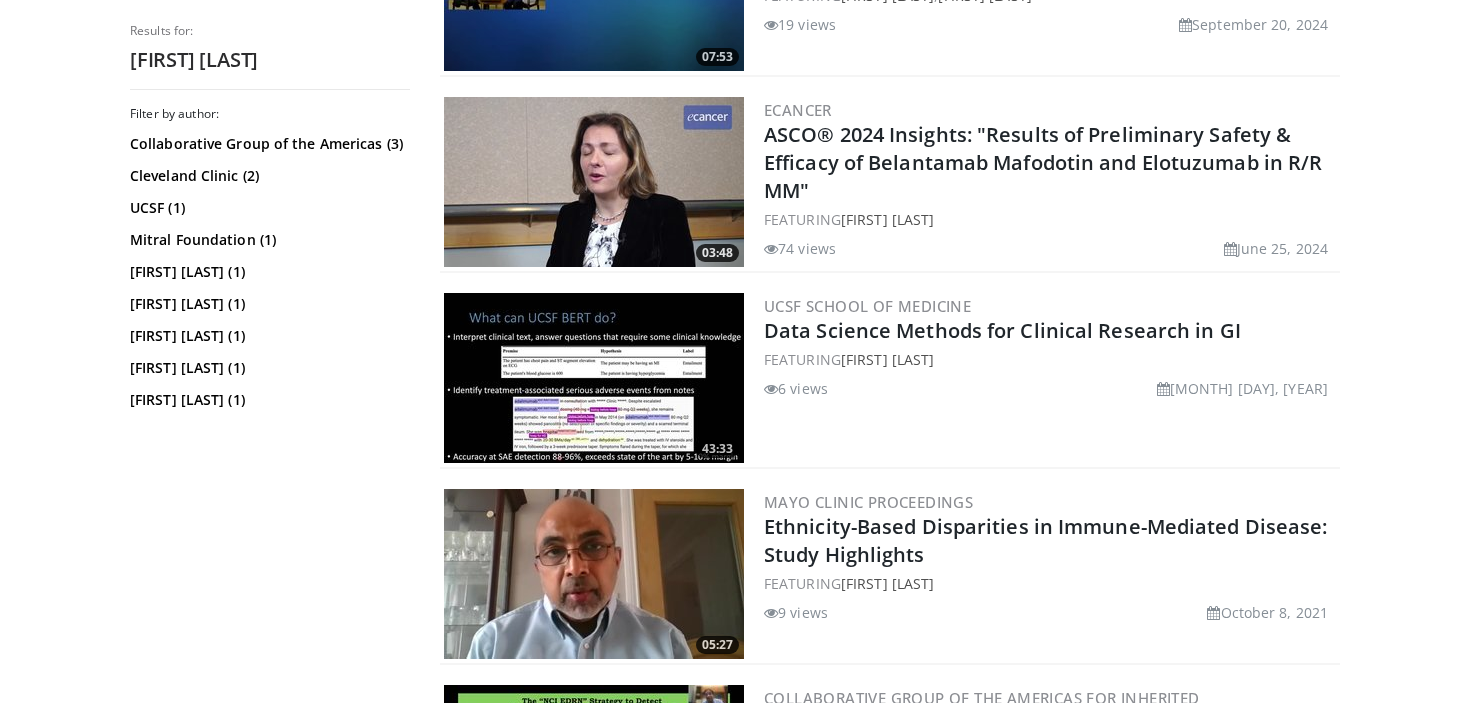 scroll, scrollTop: 0, scrollLeft: 0, axis: both 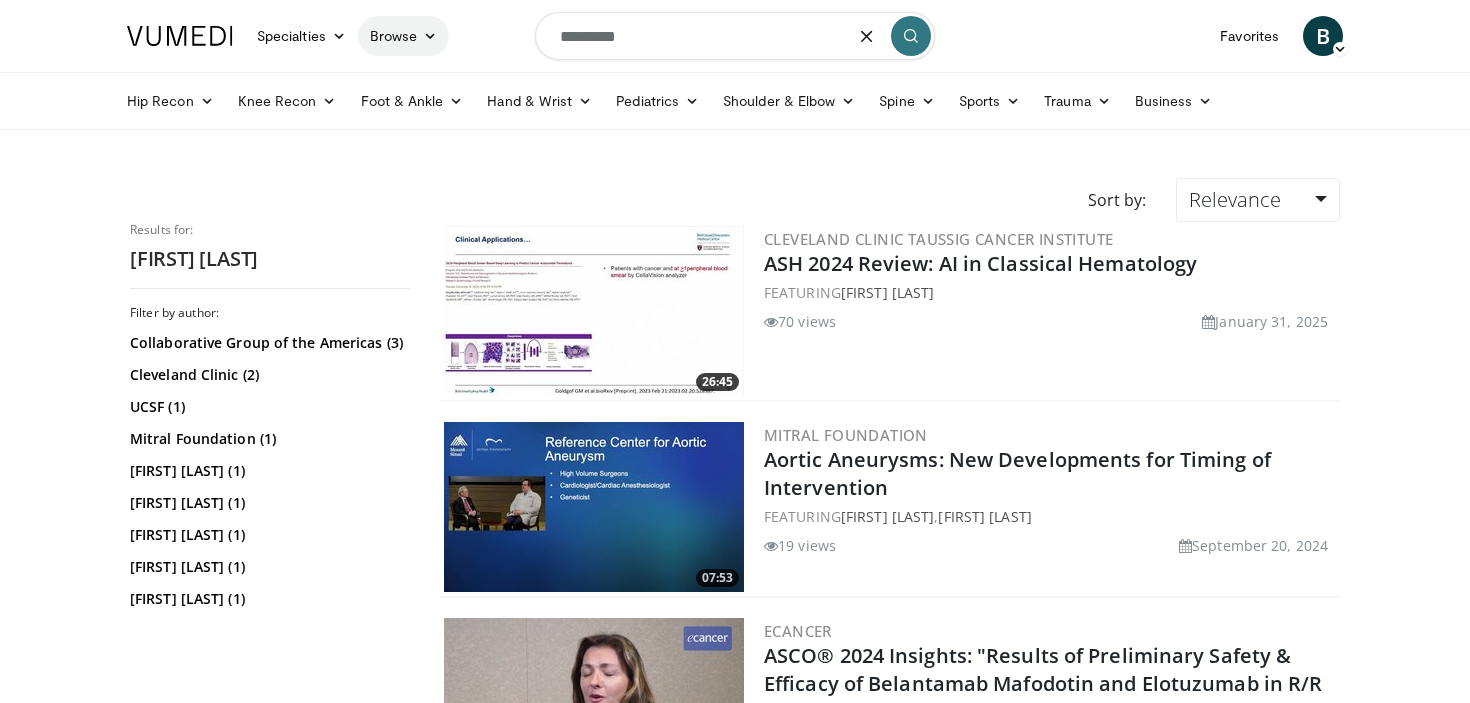 drag, startPoint x: 685, startPoint y: 43, endPoint x: 416, endPoint y: 16, distance: 270.35162 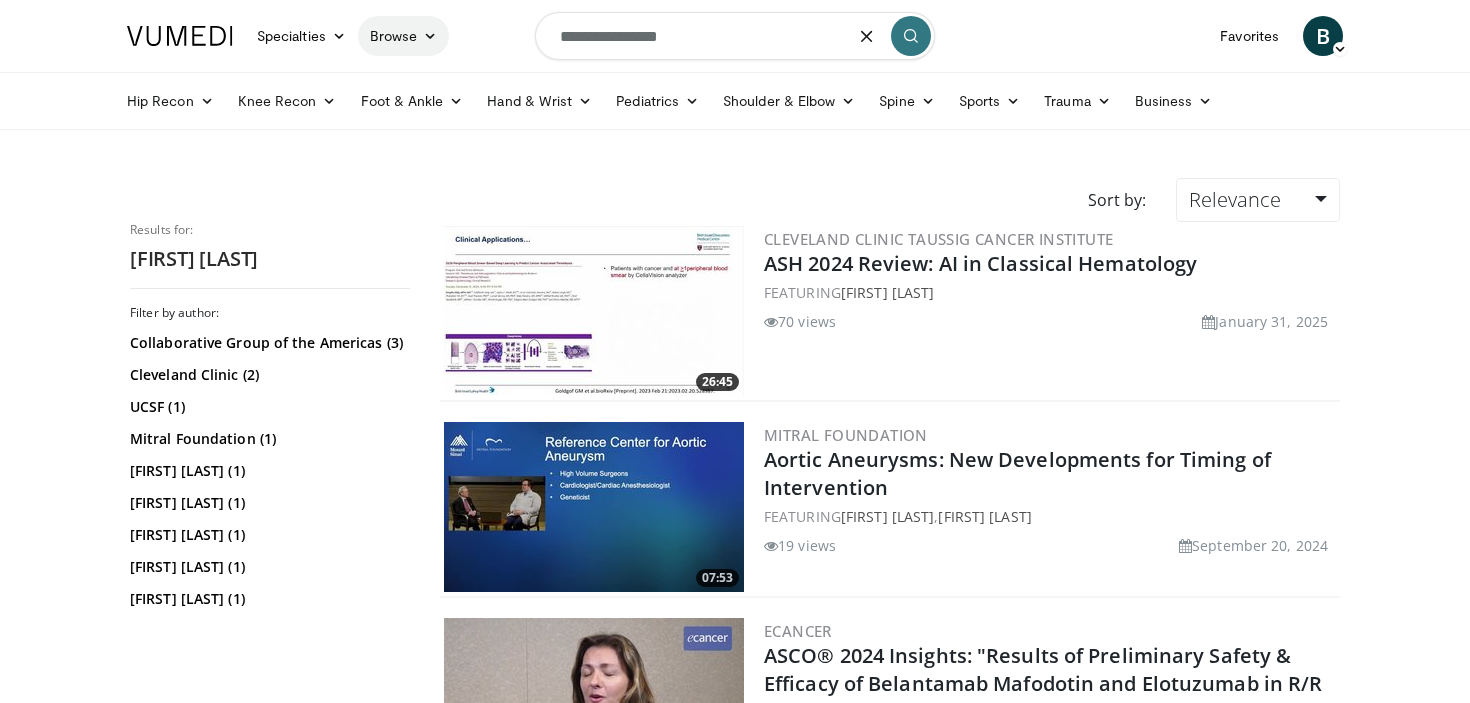 type on "**********" 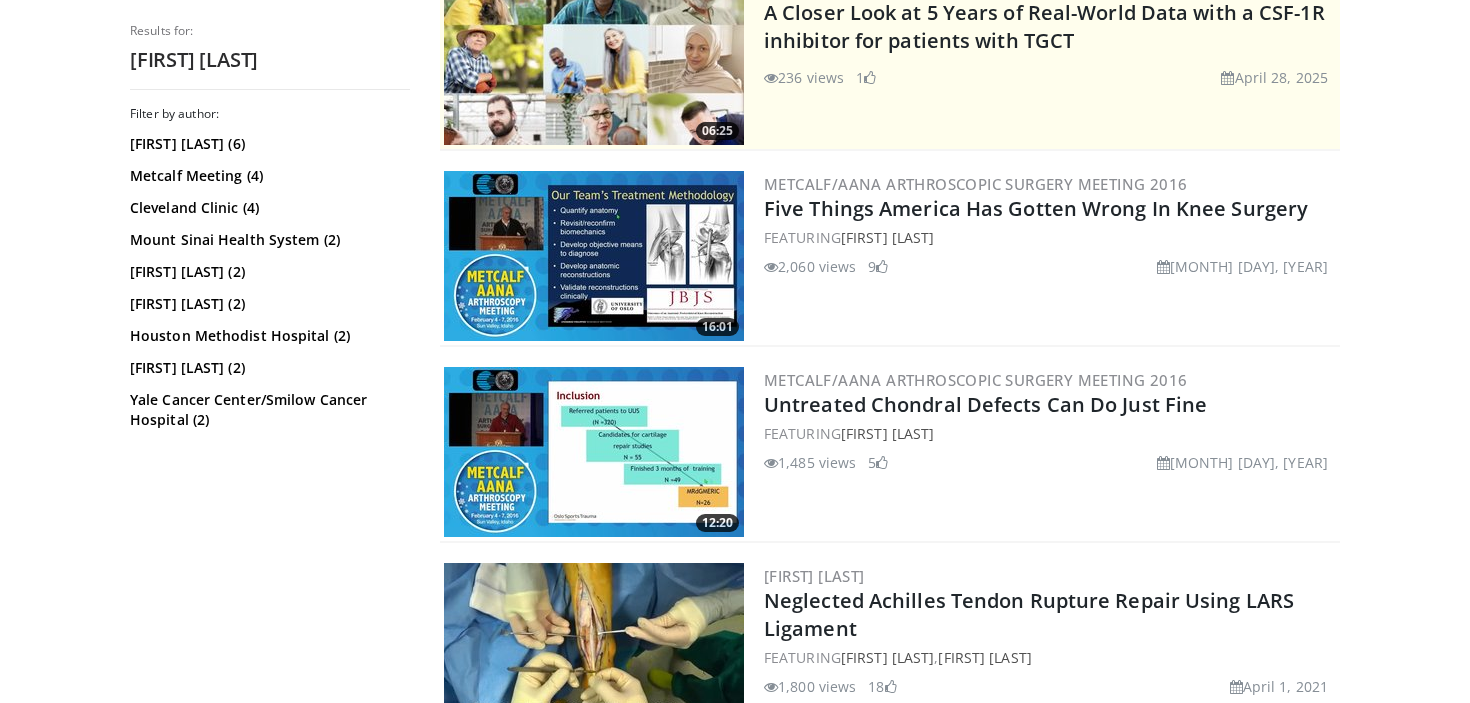scroll, scrollTop: 454, scrollLeft: 0, axis: vertical 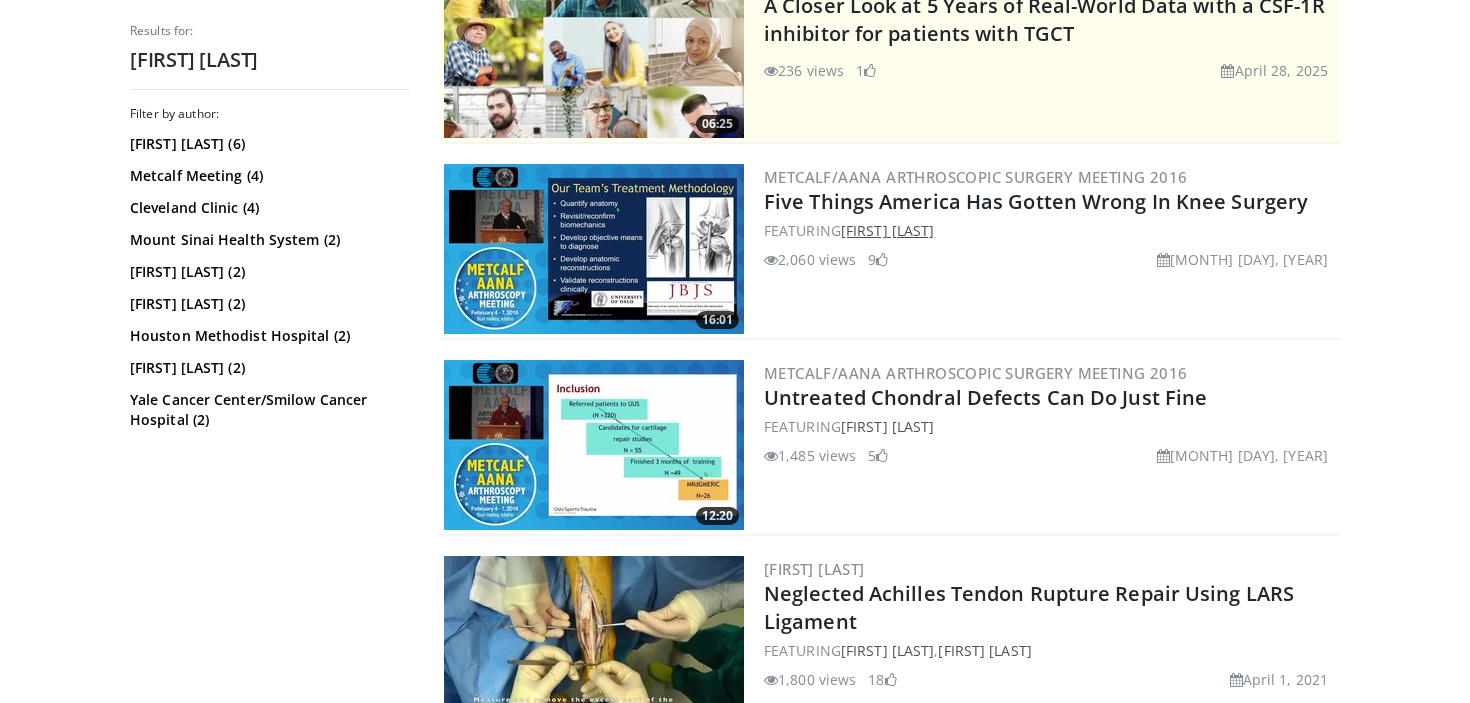 click on "Lars Engebretsen" at bounding box center [887, 230] 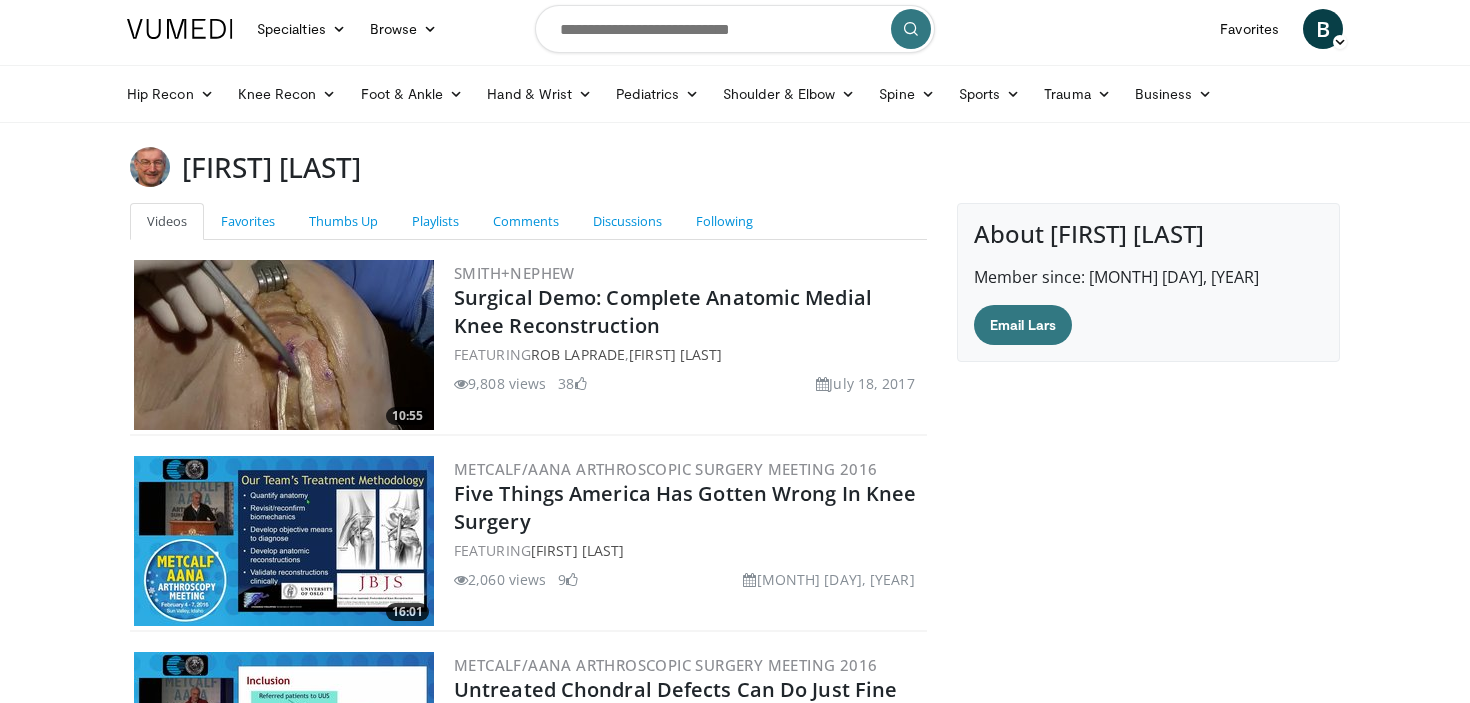 scroll, scrollTop: 0, scrollLeft: 0, axis: both 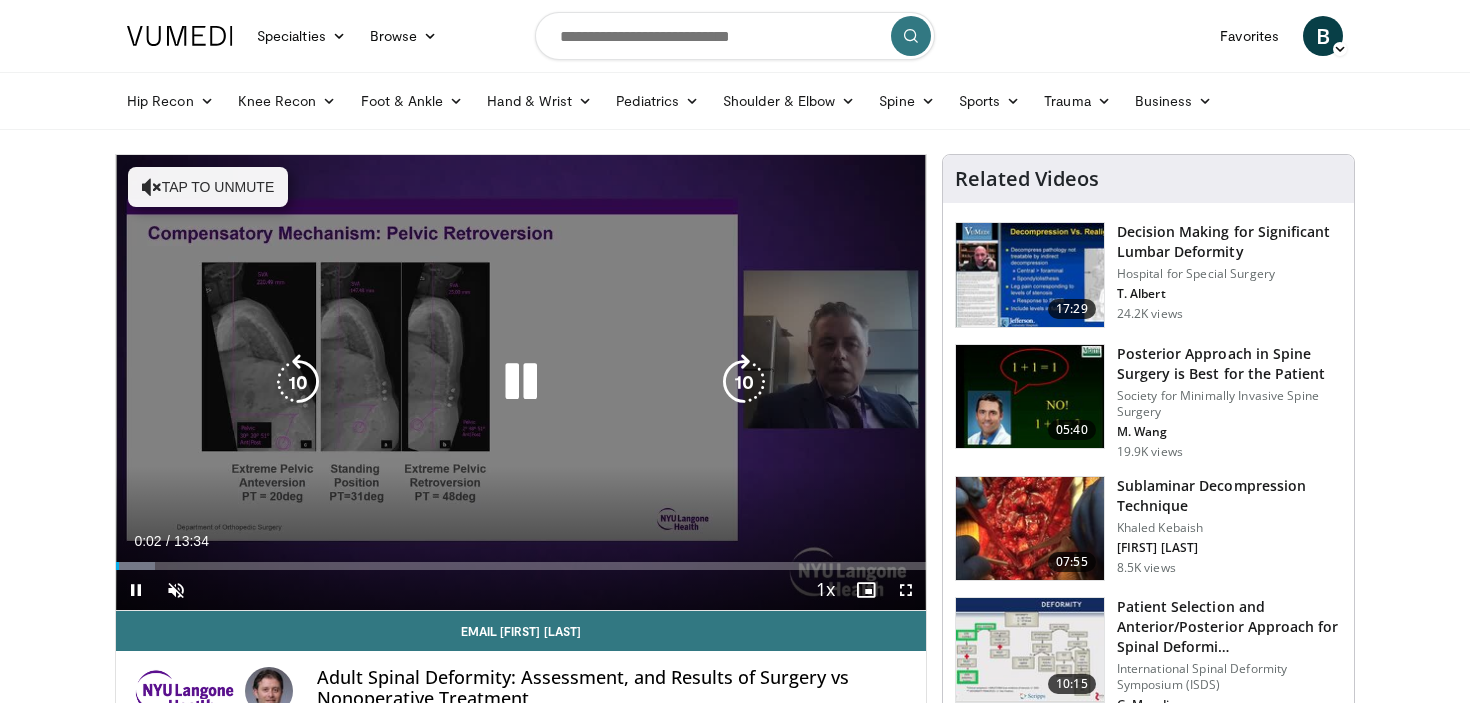 click on "Tap to unmute" at bounding box center (208, 187) 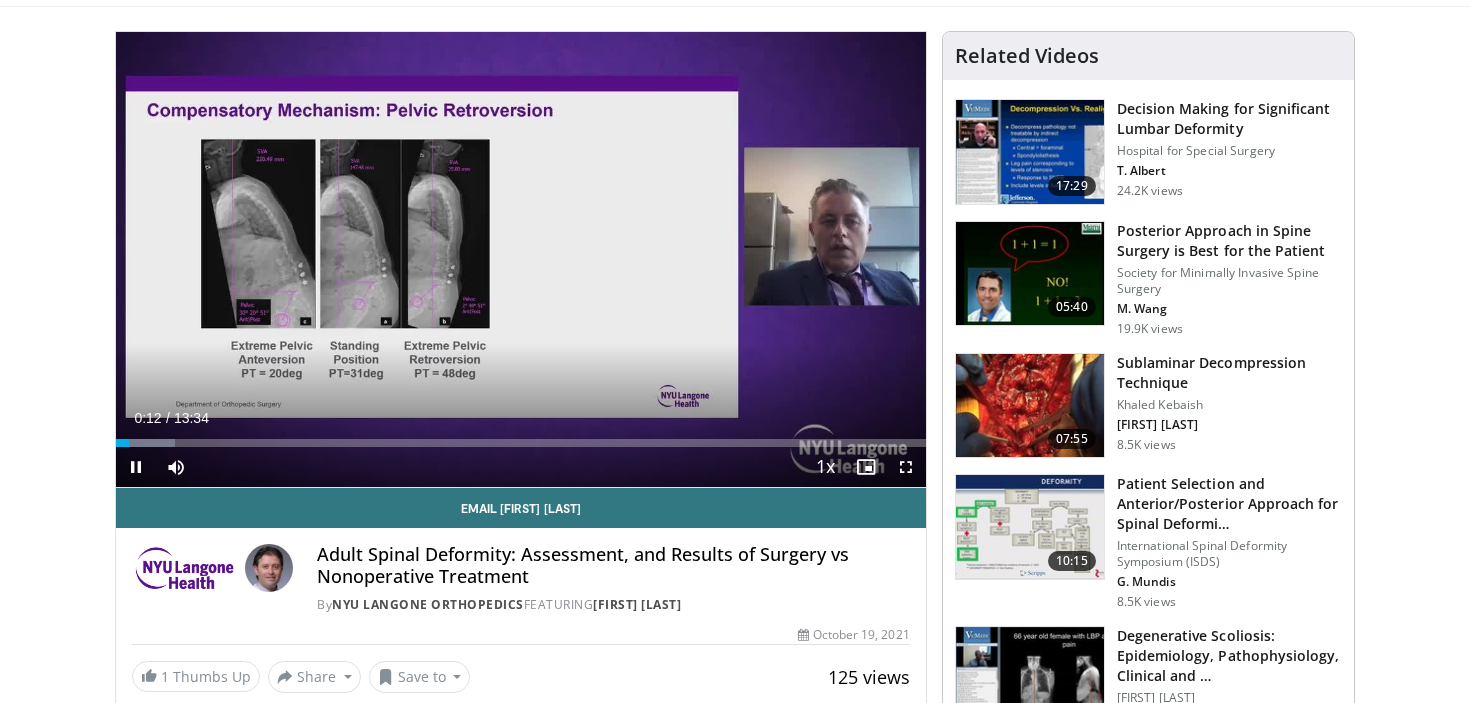 scroll, scrollTop: 0, scrollLeft: 0, axis: both 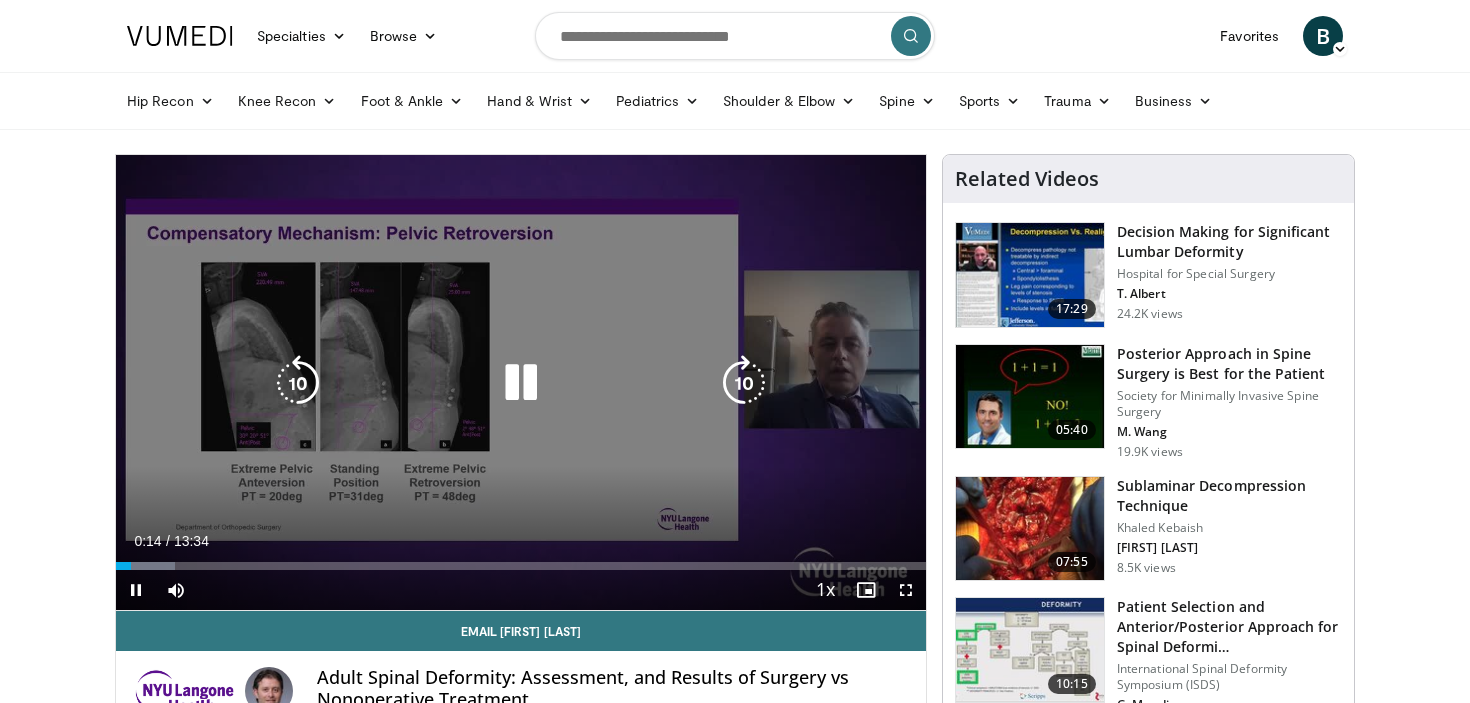 click at bounding box center (521, 383) 